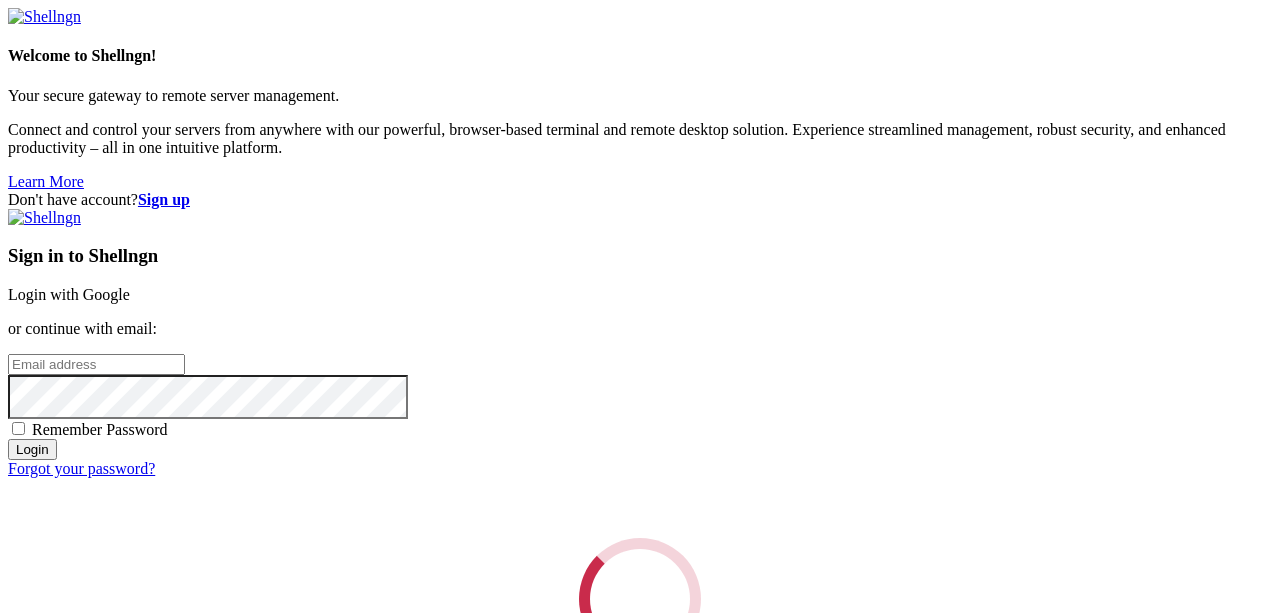 scroll, scrollTop: 0, scrollLeft: 0, axis: both 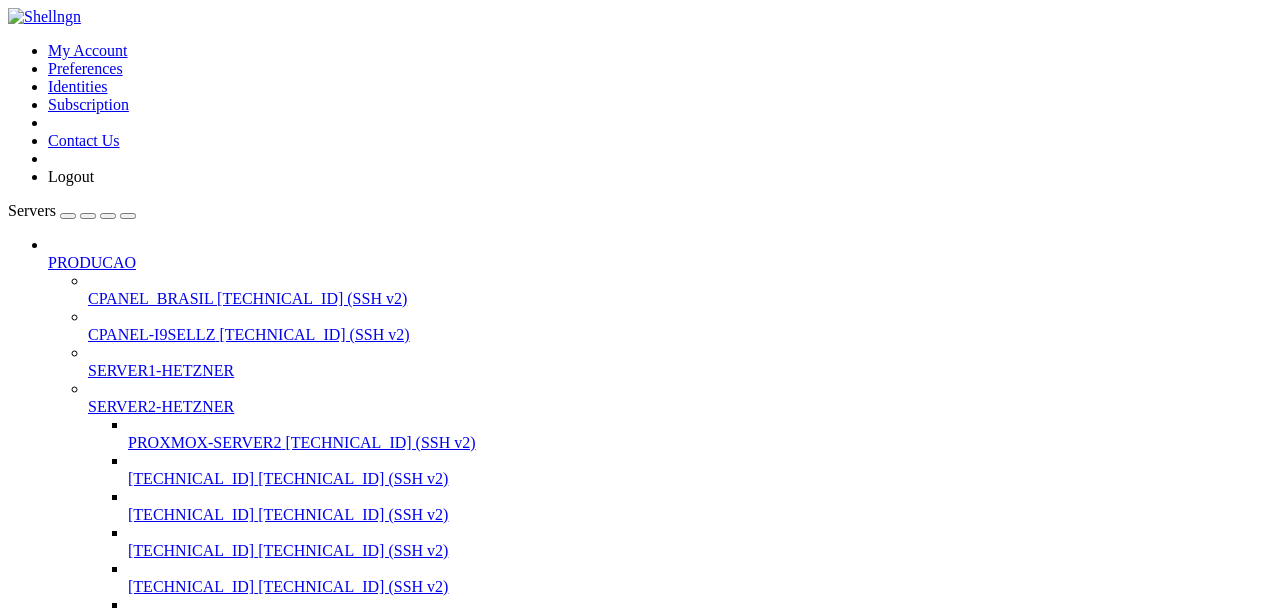 click at bounding box center [108, 216] 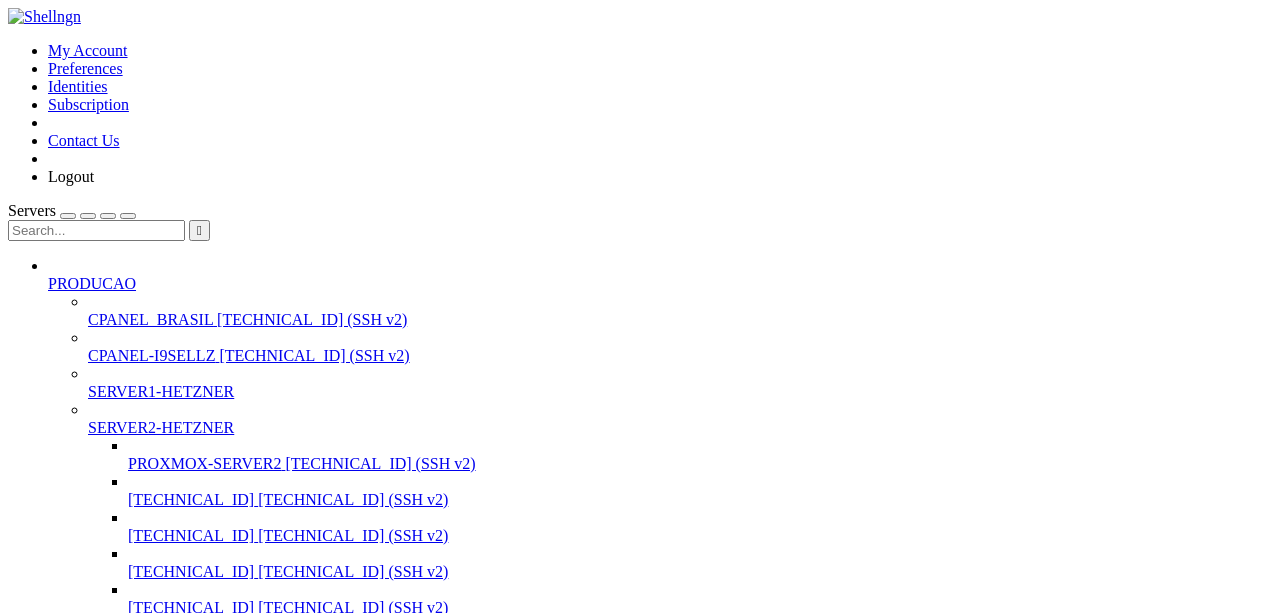 click at bounding box center (96, 230) 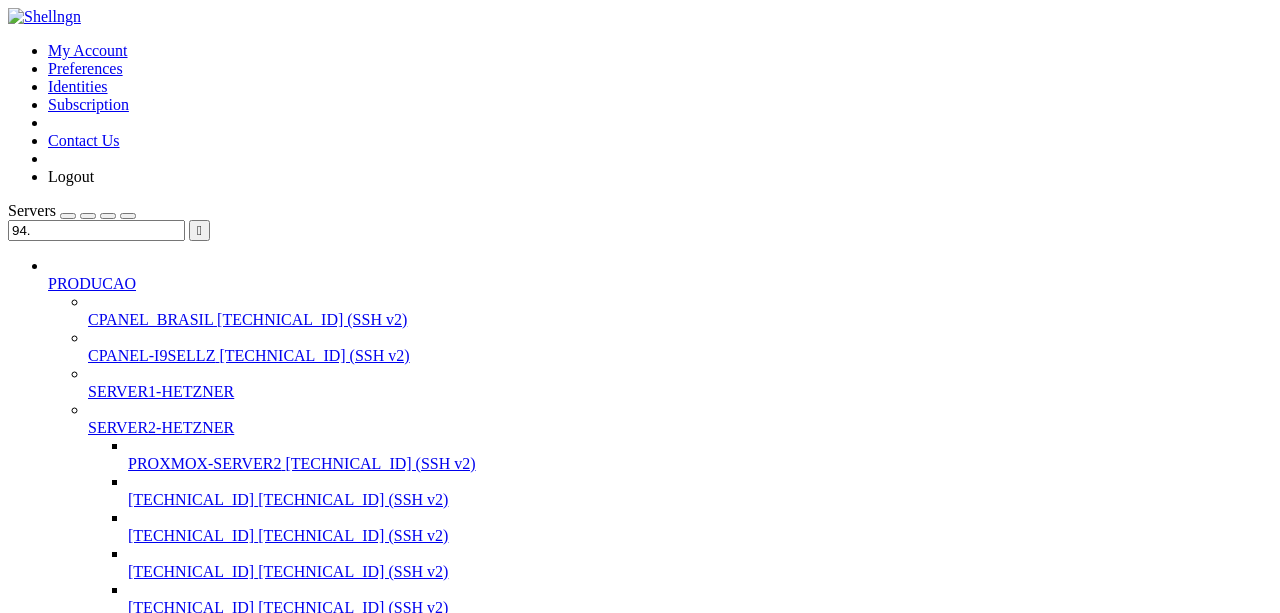 click on "[TECHNICAL_ID] (SSH v2)" at bounding box center [278, 859] 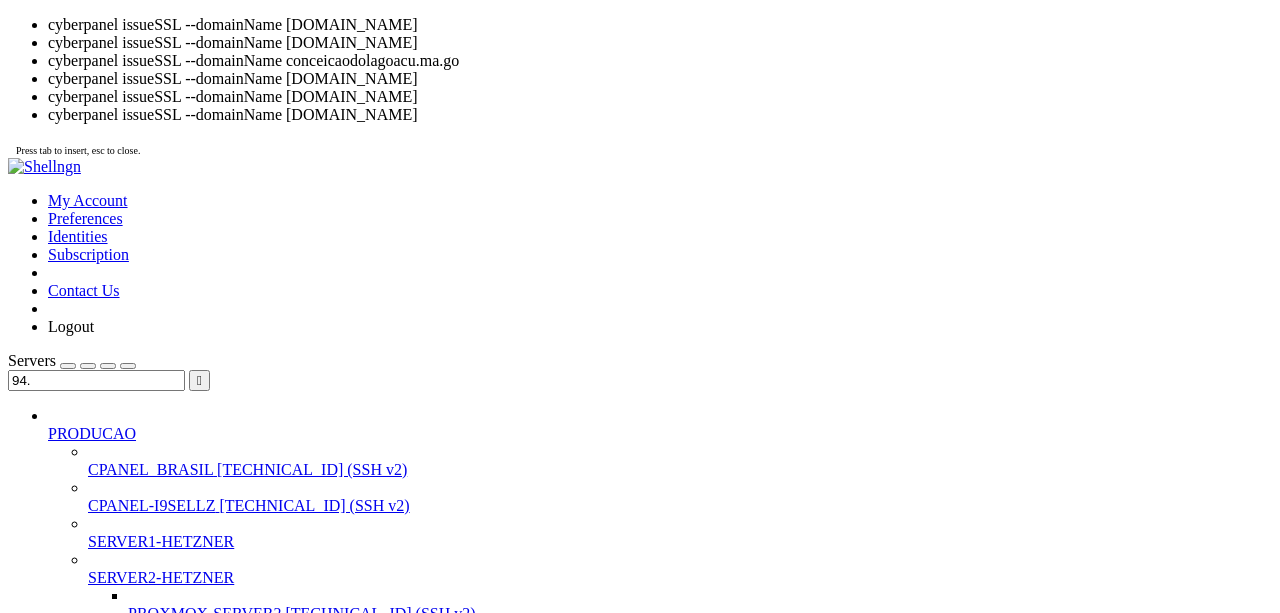 drag, startPoint x: 193, startPoint y: 2662, endPoint x: 353, endPoint y: 2702, distance: 164.92422 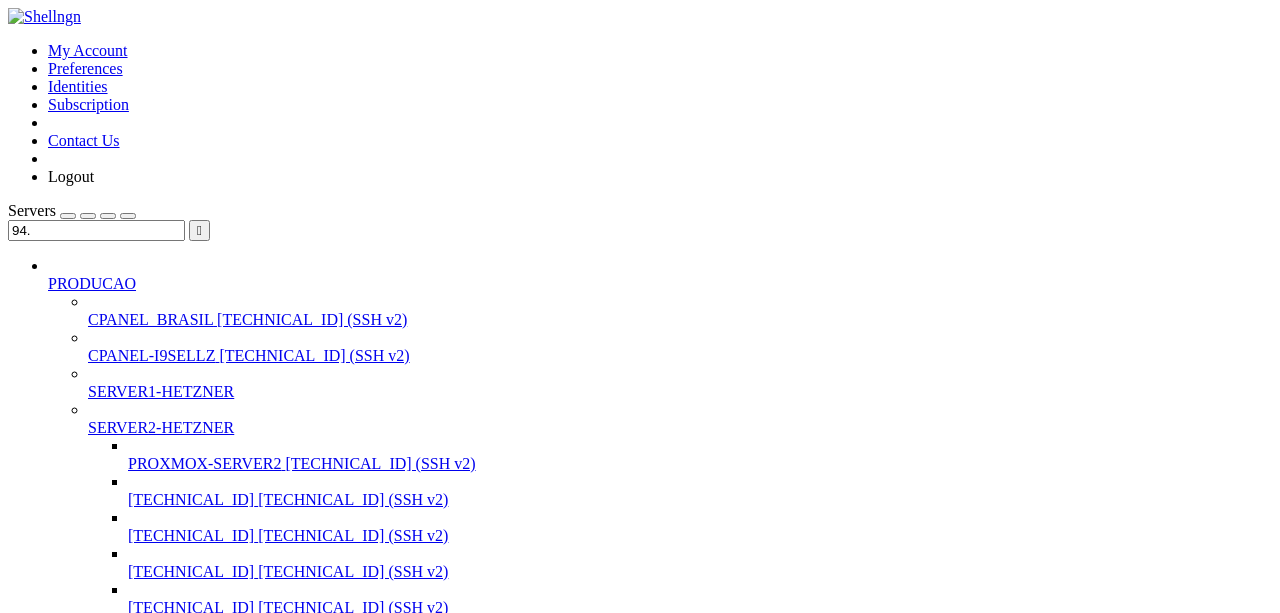 scroll, scrollTop: 5134, scrollLeft: 0, axis: vertical 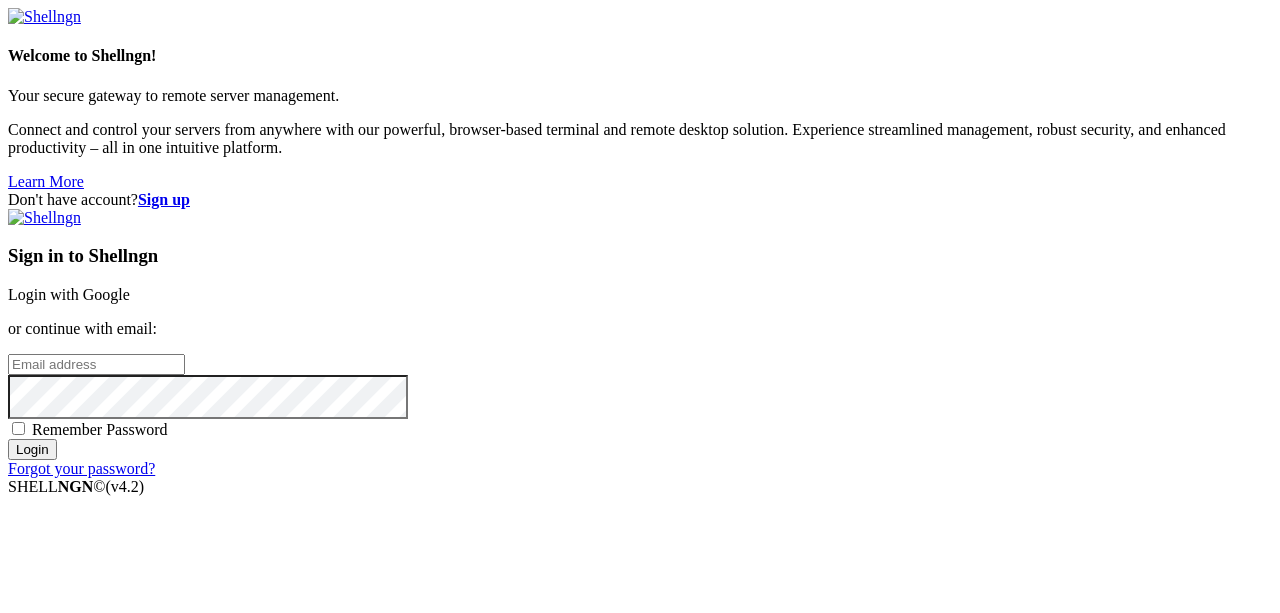 click on "Login with Google" at bounding box center (69, 294) 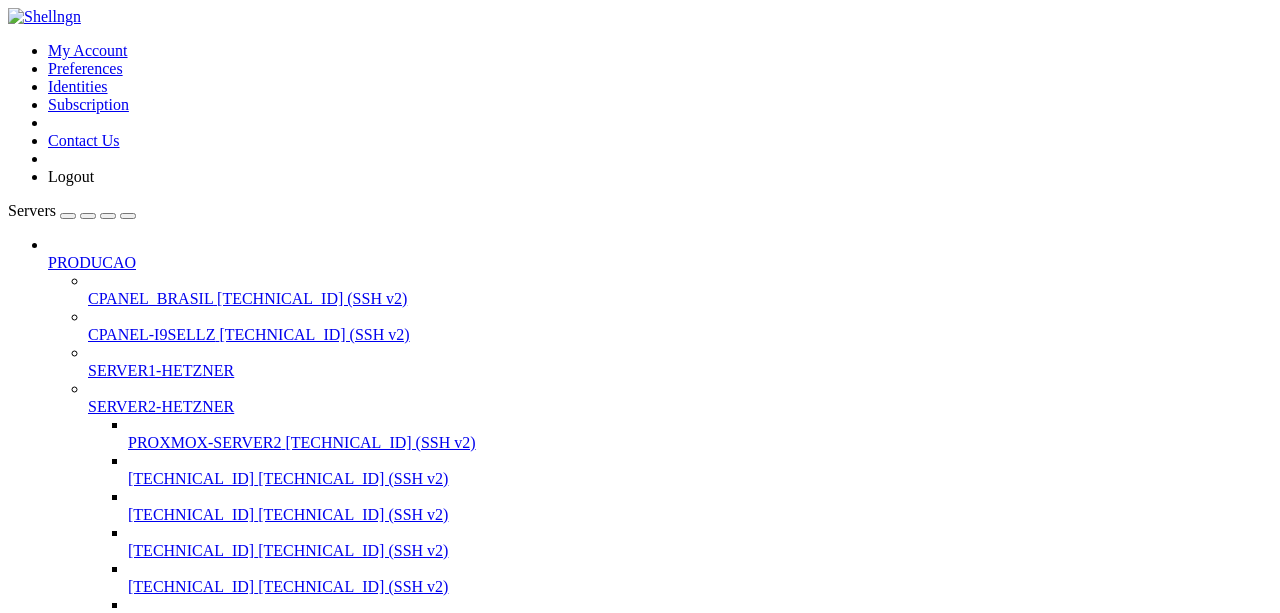 scroll, scrollTop: 0, scrollLeft: 0, axis: both 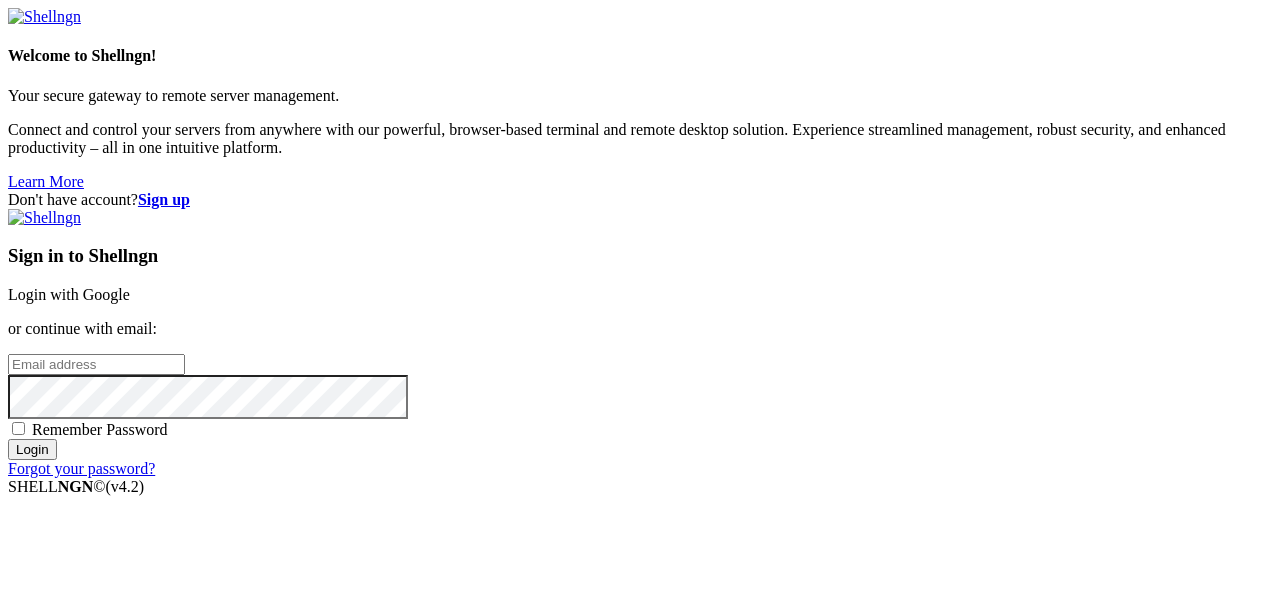 click on "Login with Google" at bounding box center (69, 294) 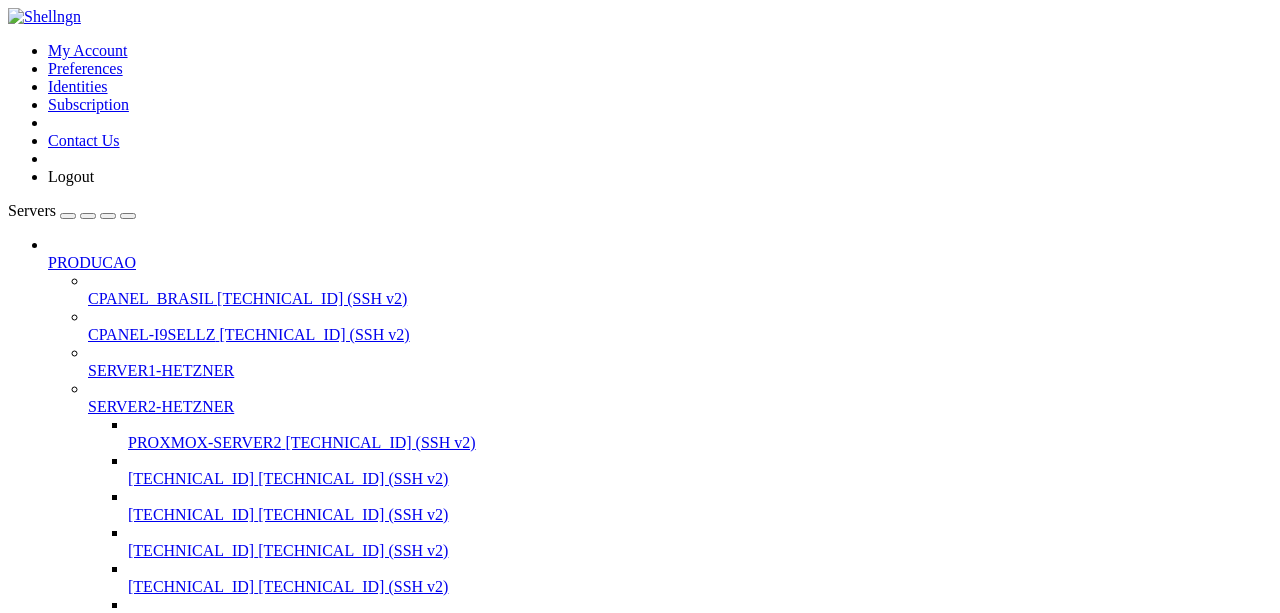 scroll, scrollTop: 0, scrollLeft: 0, axis: both 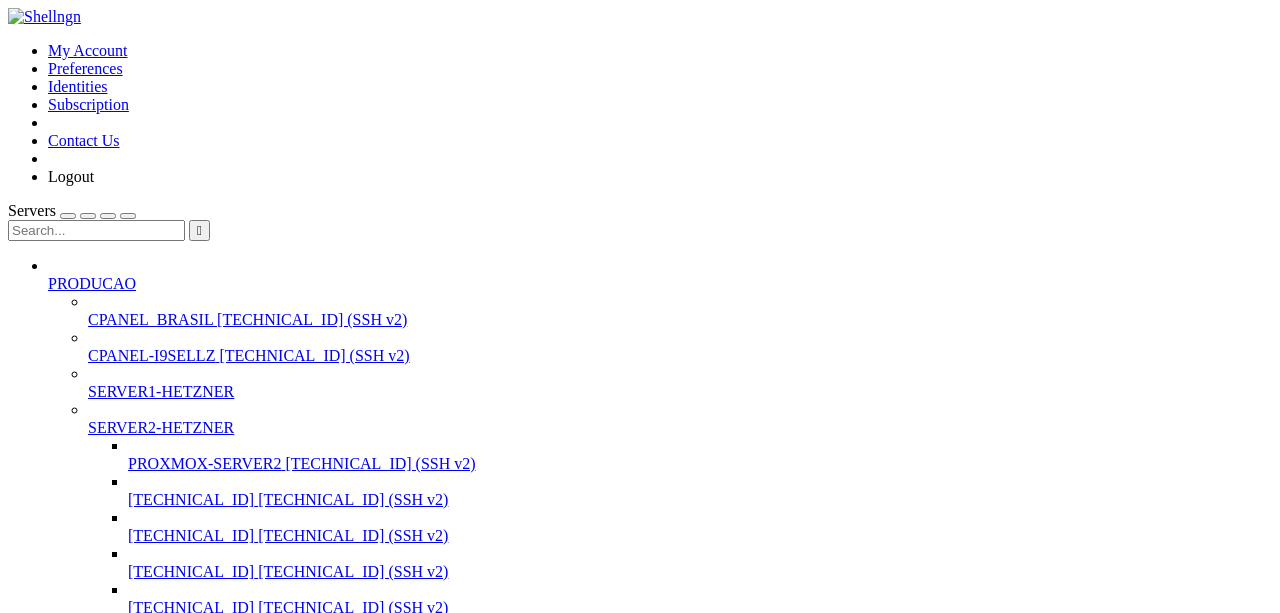 click at bounding box center [96, 230] 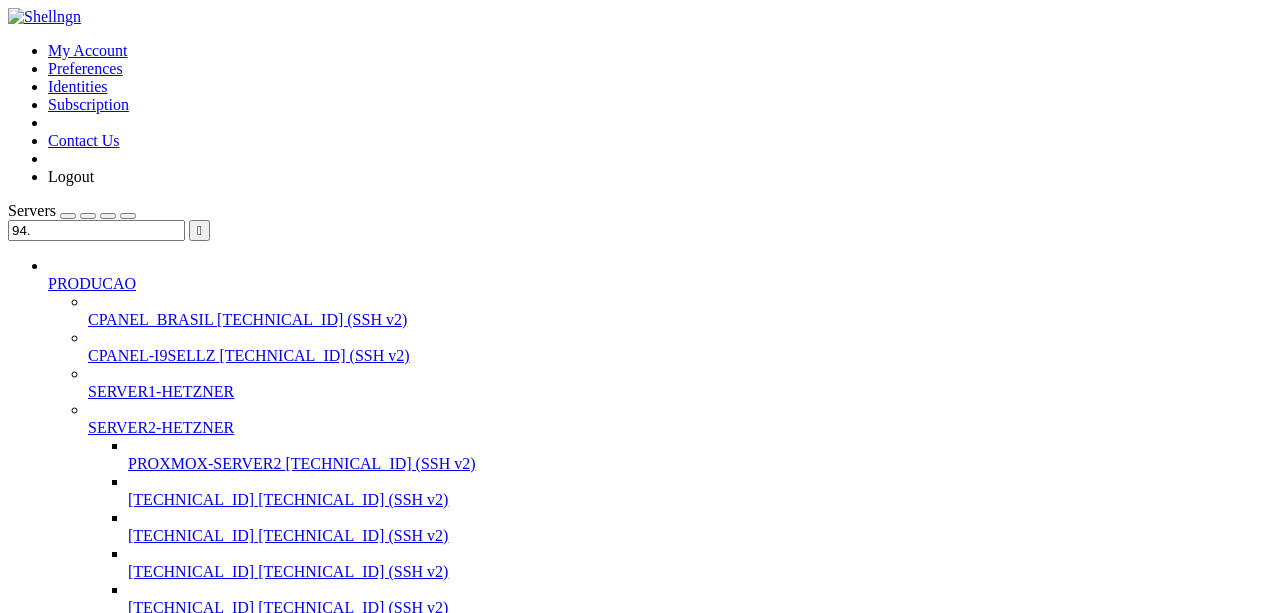 click on "[TECHNICAL_ID]" at bounding box center [151, 1435] 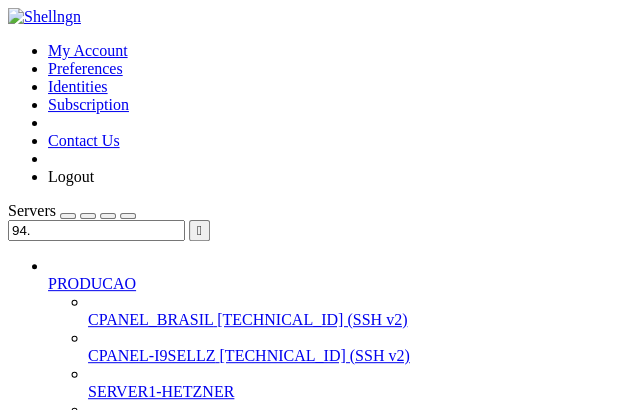 scroll, scrollTop: 51, scrollLeft: 0, axis: vertical 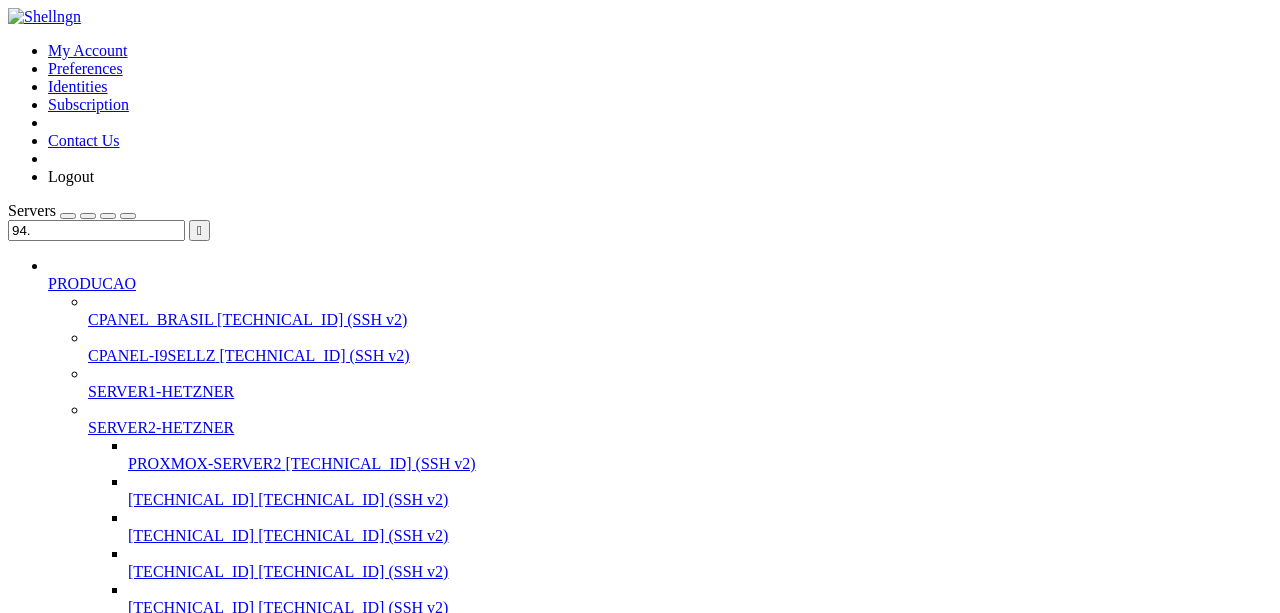 click 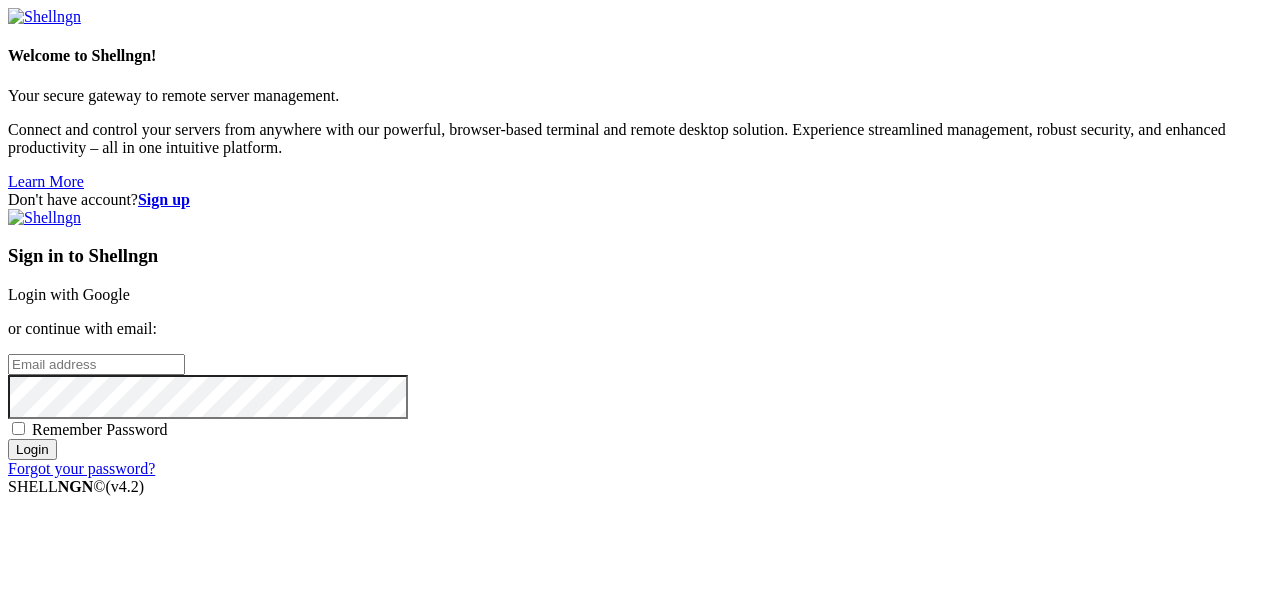 click on "Login with Google" at bounding box center (69, 294) 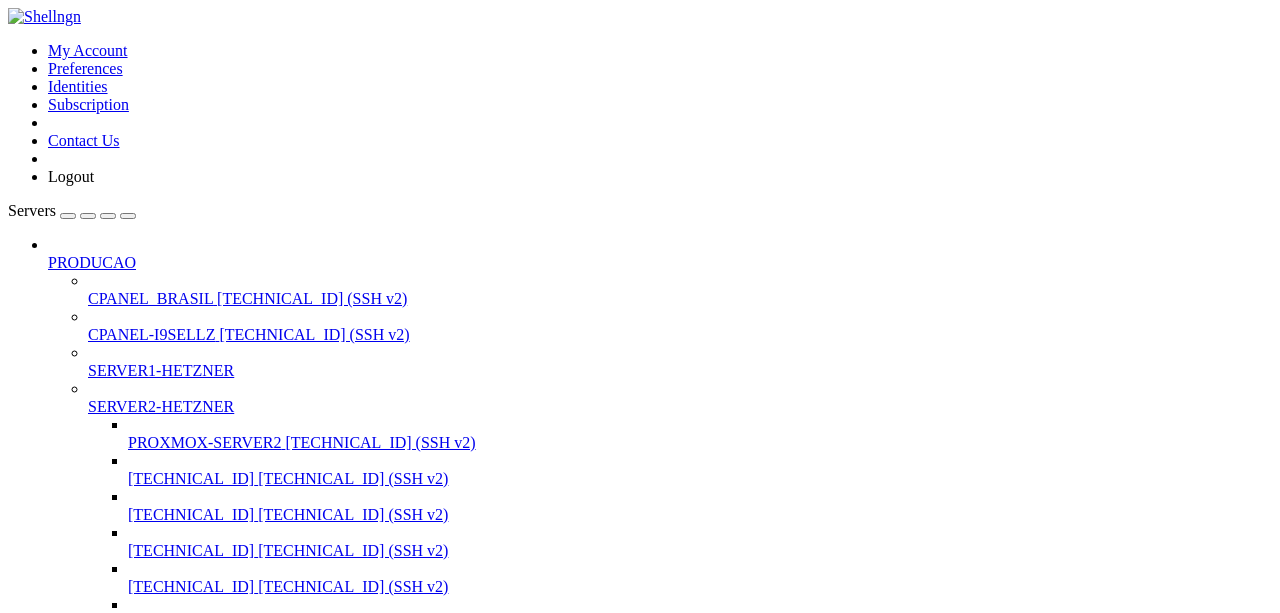 scroll, scrollTop: 0, scrollLeft: 0, axis: both 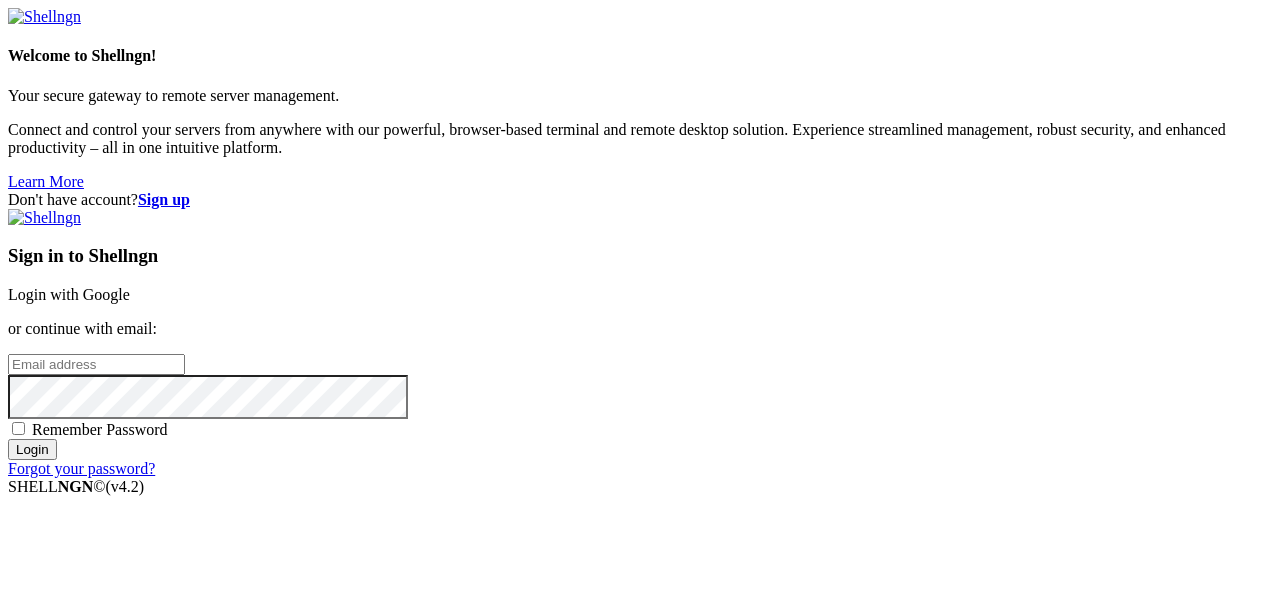 click on "Login with Google" at bounding box center [69, 294] 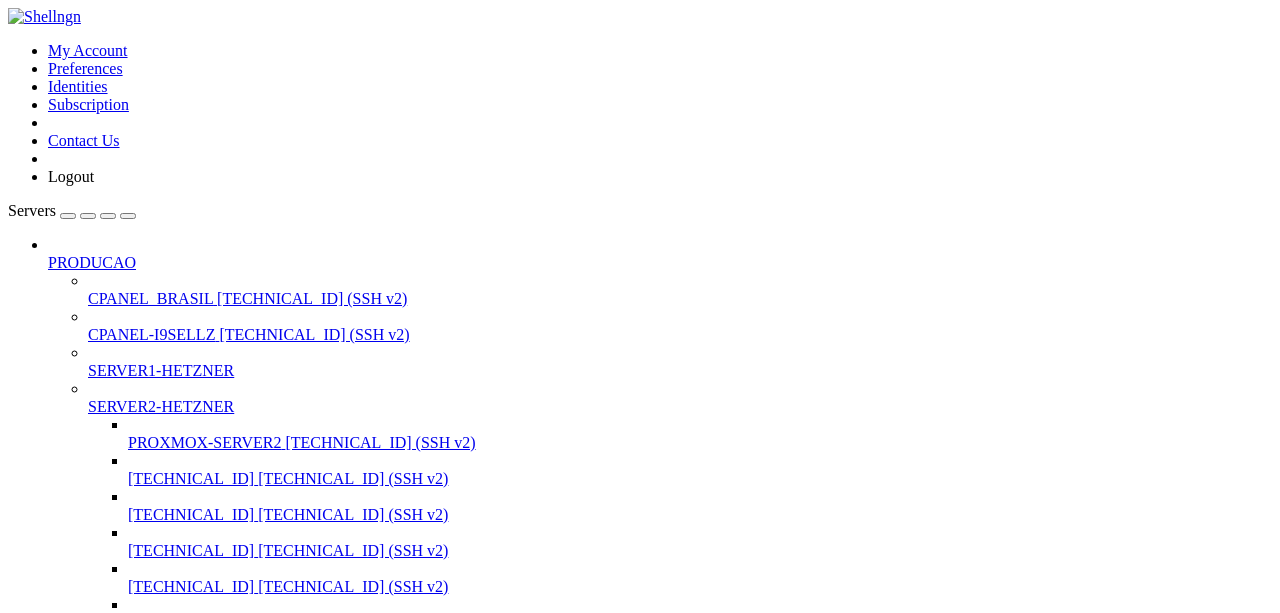 scroll, scrollTop: 0, scrollLeft: 0, axis: both 